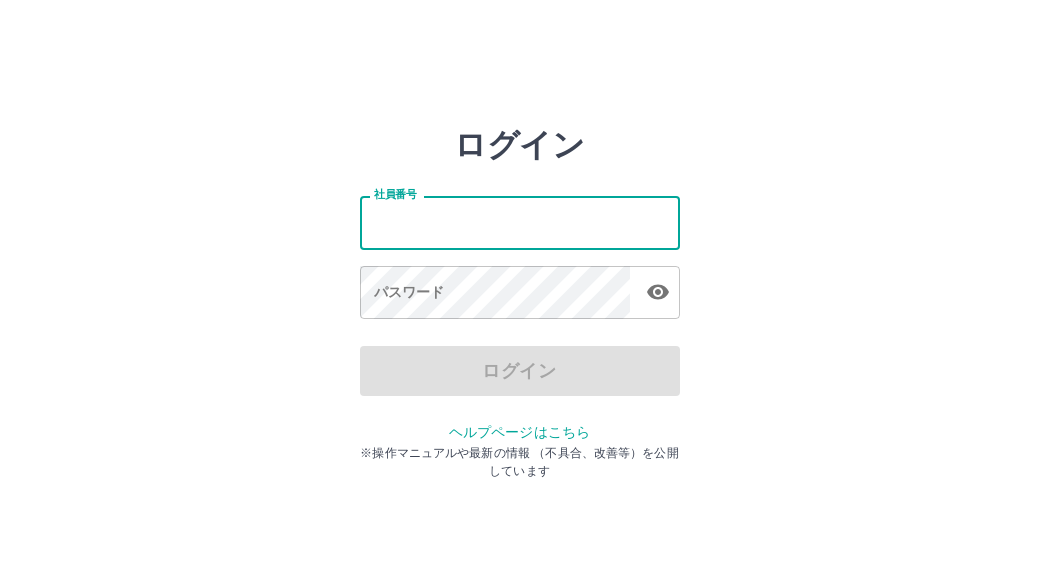 scroll, scrollTop: 0, scrollLeft: 0, axis: both 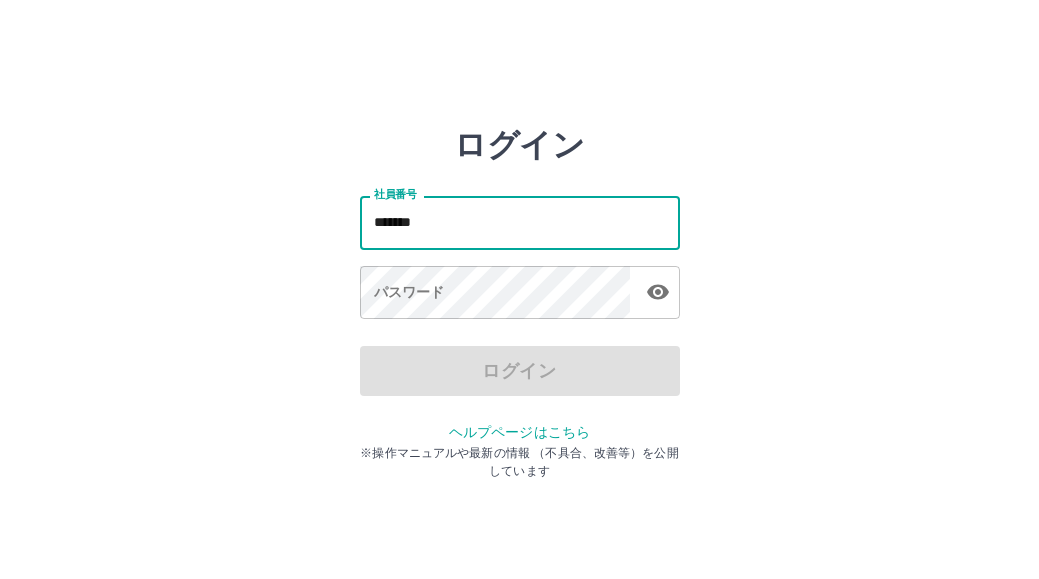 type on "*******" 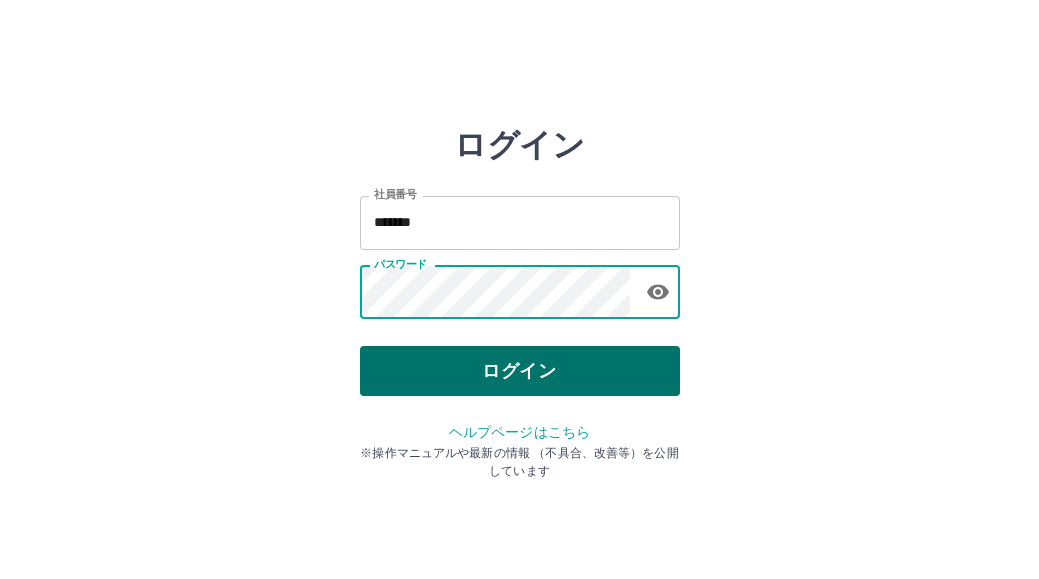 click on "ログイン" at bounding box center (520, 371) 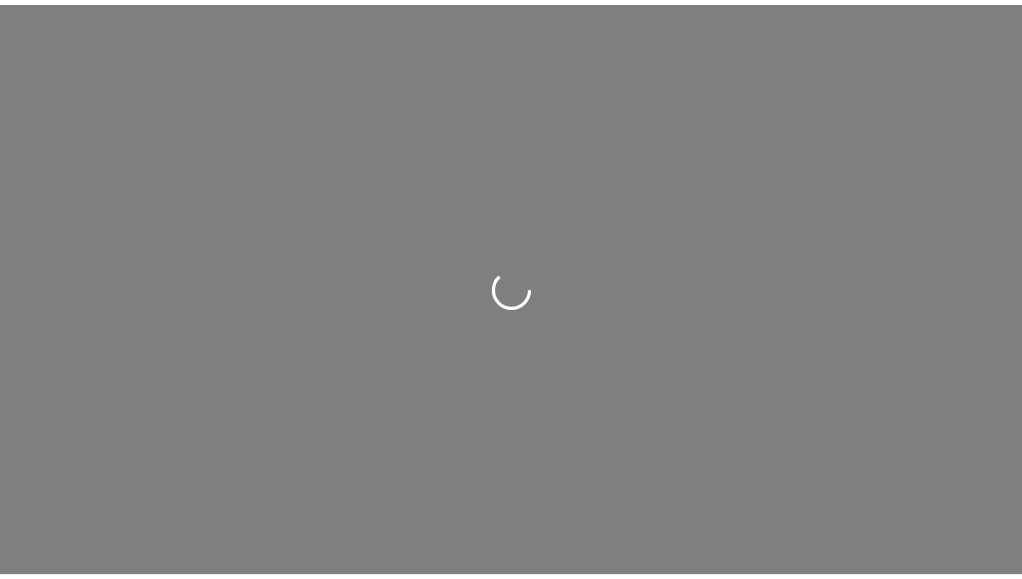 scroll, scrollTop: 0, scrollLeft: 0, axis: both 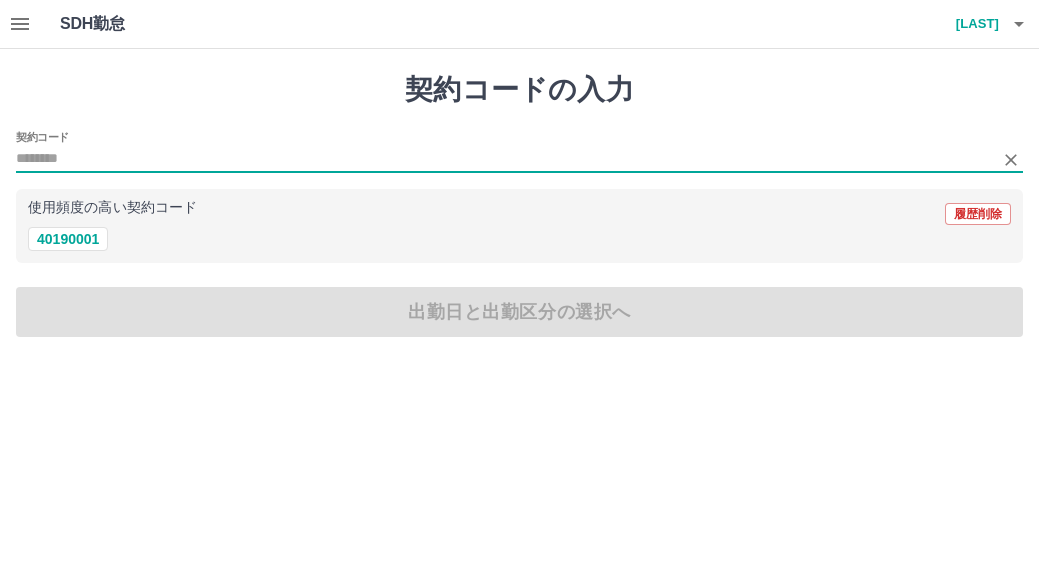 click on "契約コード" at bounding box center (504, 159) 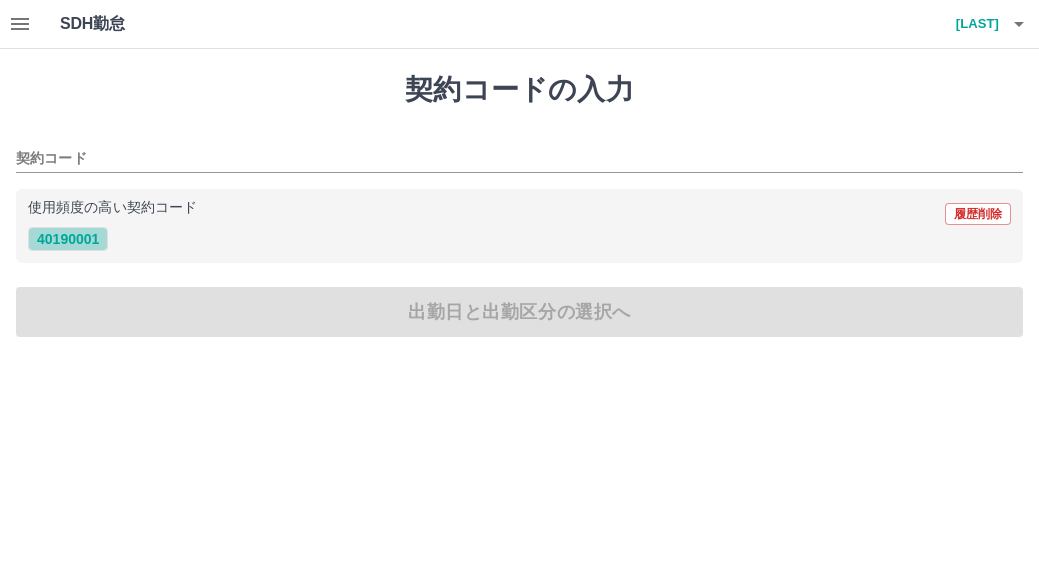 click on "40190001" at bounding box center (68, 239) 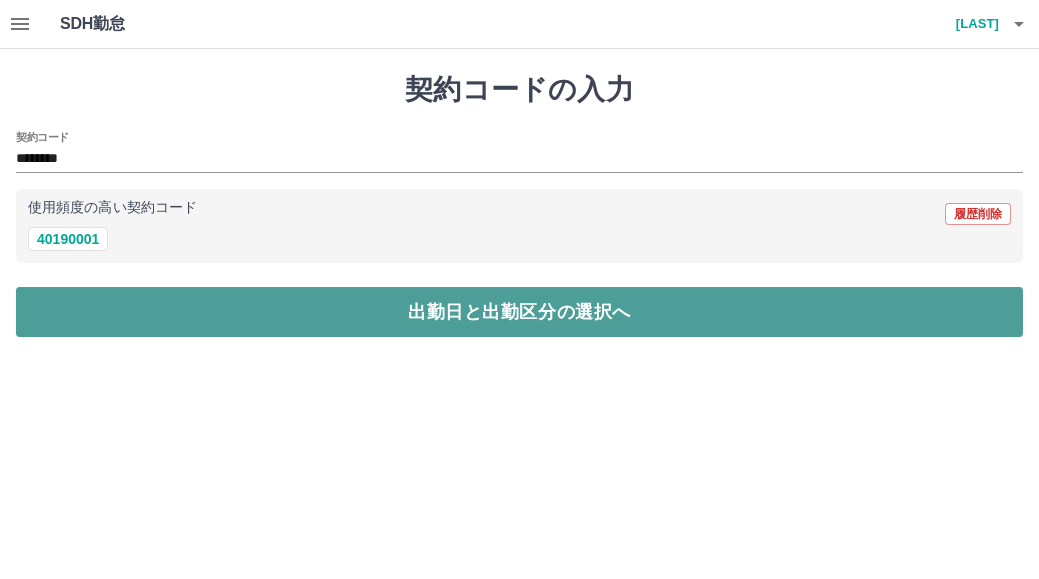 click on "出勤日と出勤区分の選択へ" at bounding box center (519, 312) 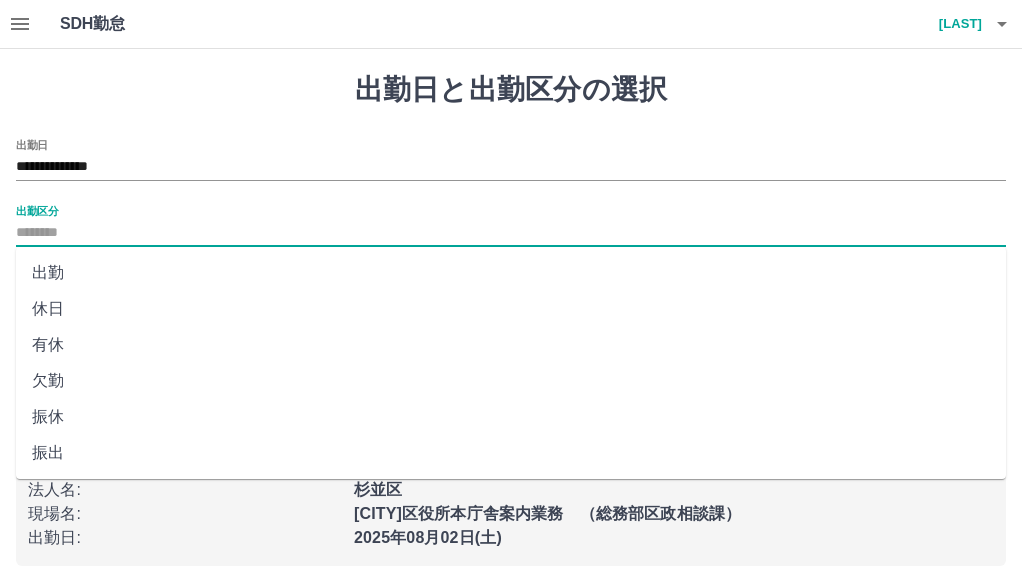 click on "出勤区分" at bounding box center [511, 233] 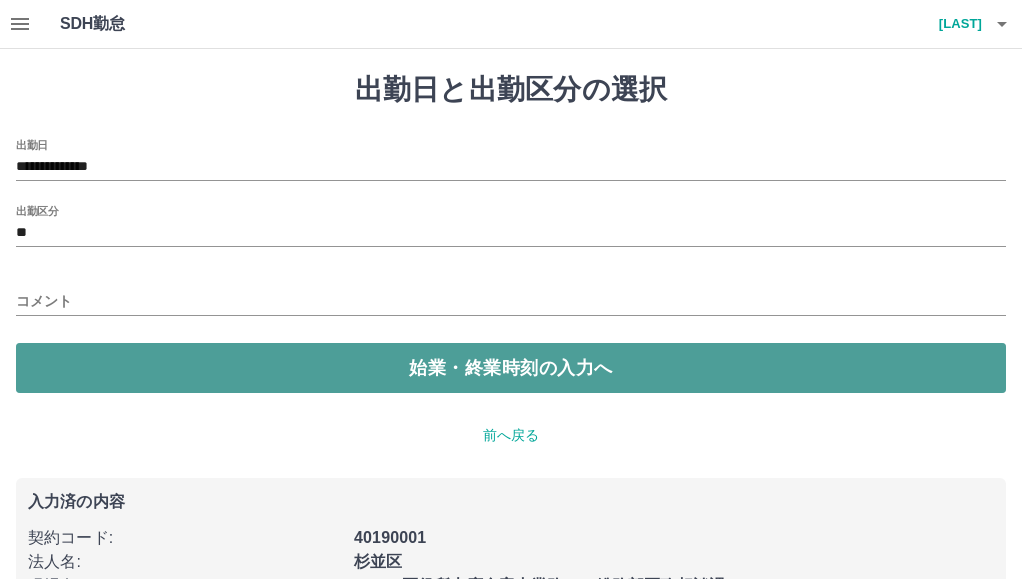 click on "始業・終業時刻の入力へ" at bounding box center (511, 368) 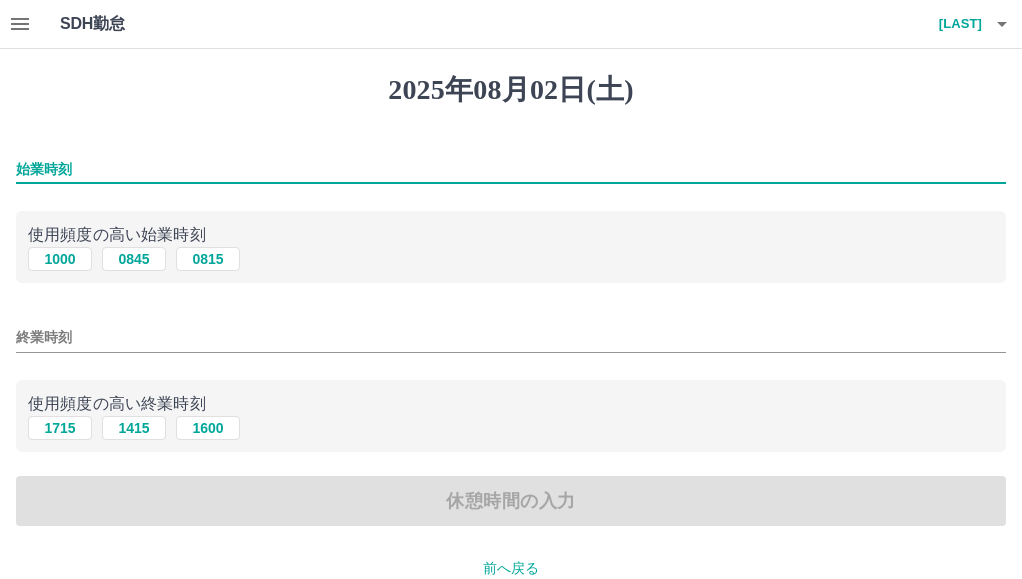 click on "始業時刻" at bounding box center (511, 169) 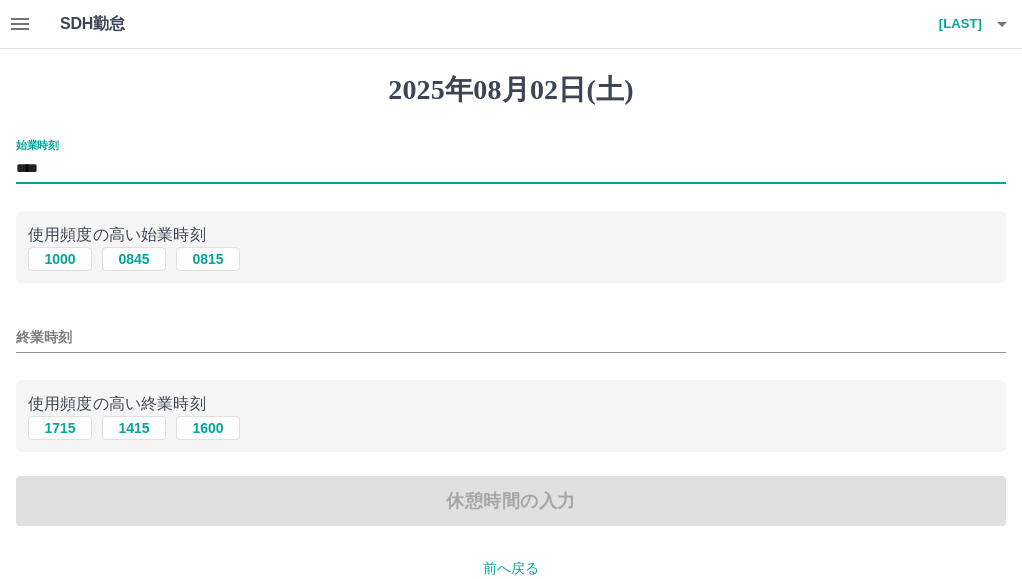 type on "****" 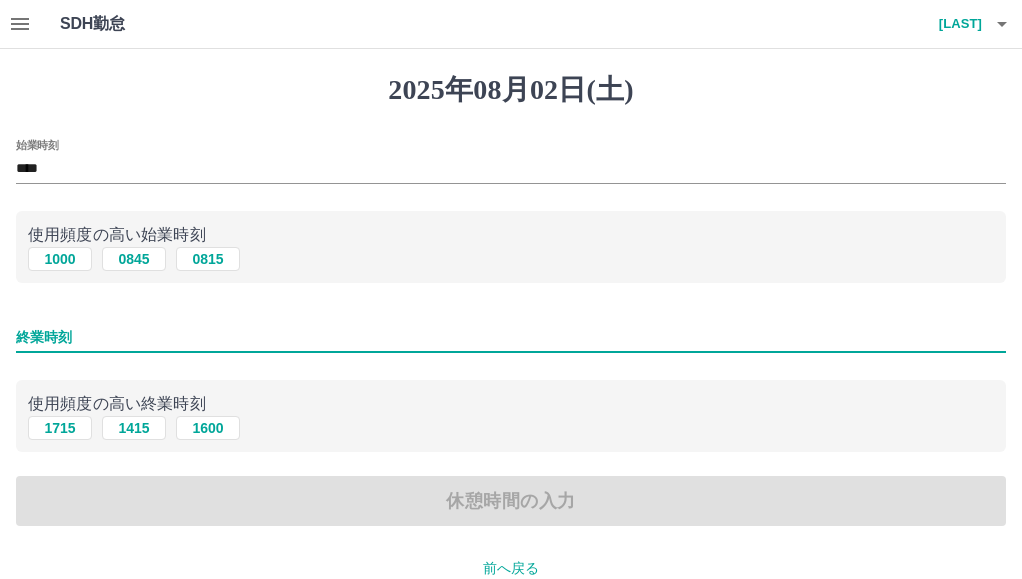 click on "終業時刻" at bounding box center [511, 337] 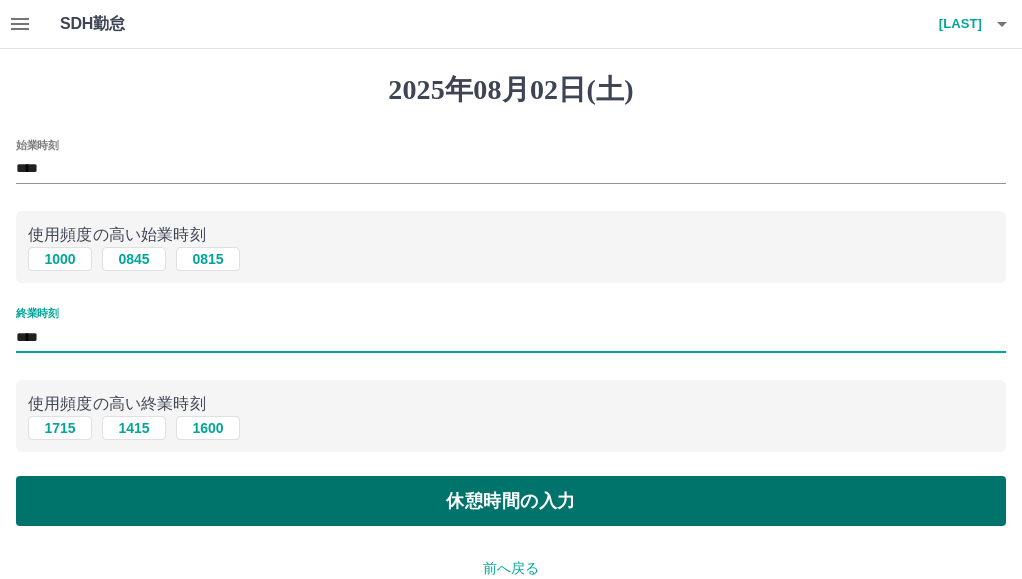 type on "****" 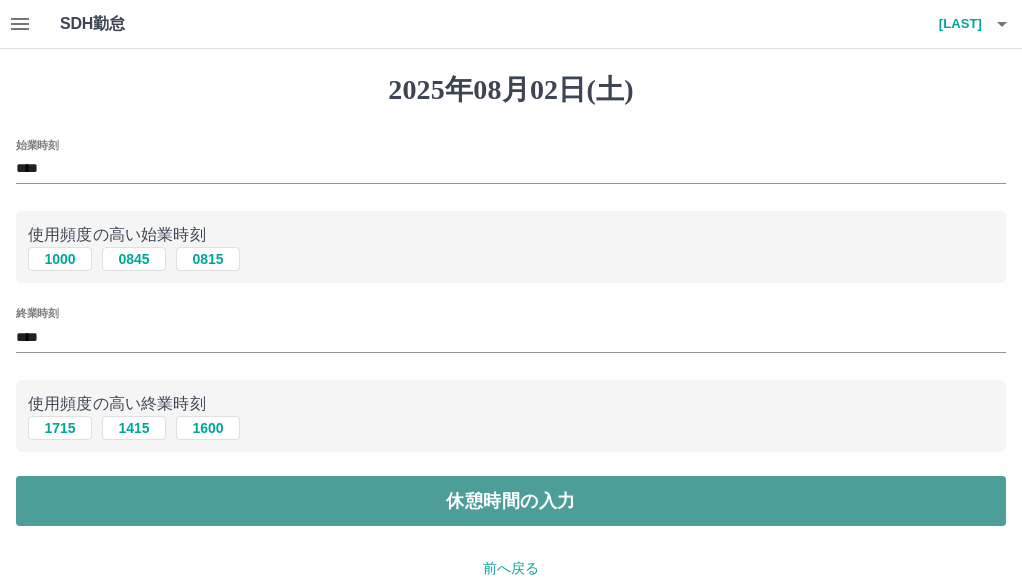 click on "休憩時間の入力" at bounding box center (511, 501) 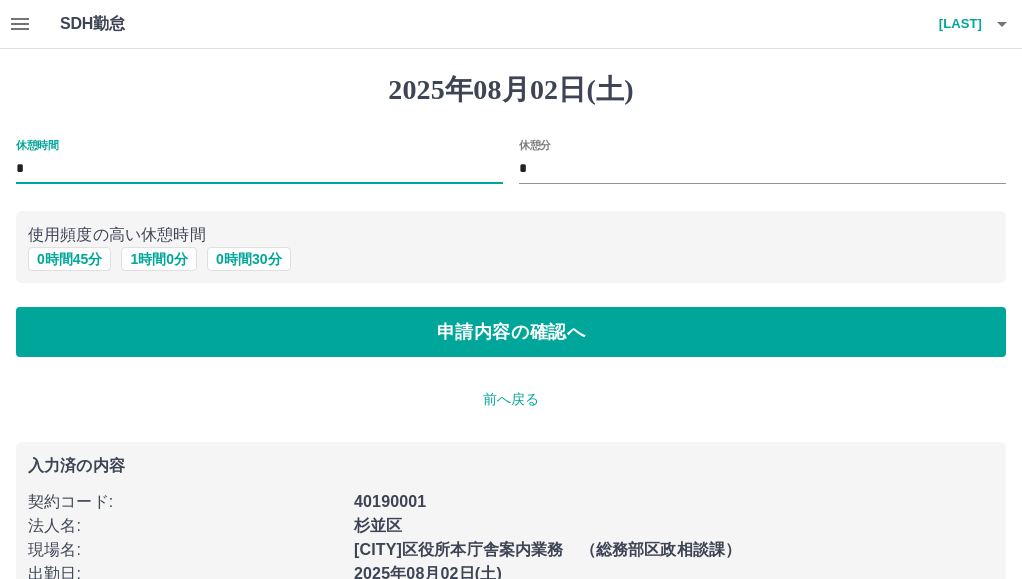 click on "*" at bounding box center [259, 169] 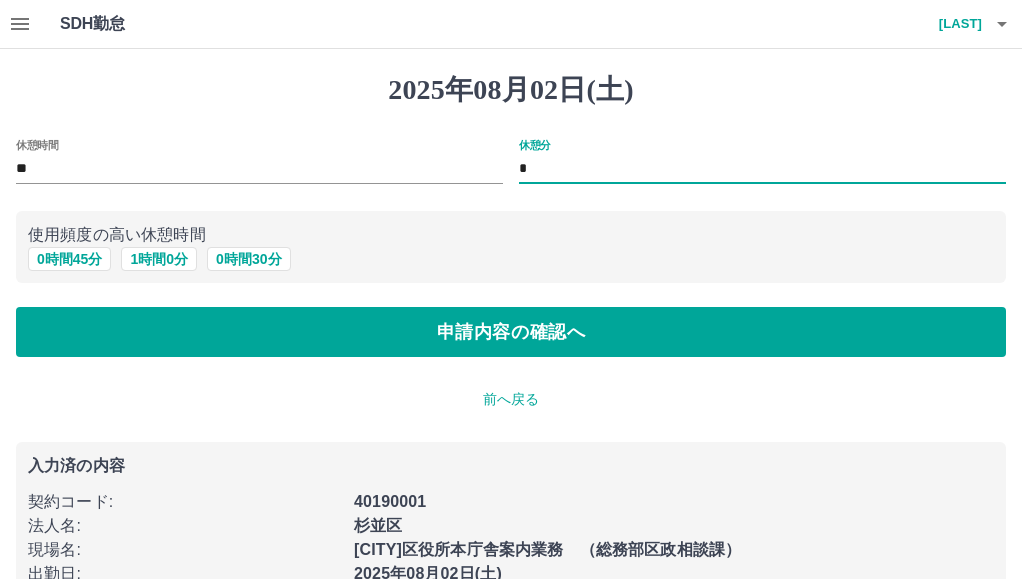 click on "*" at bounding box center [762, 169] 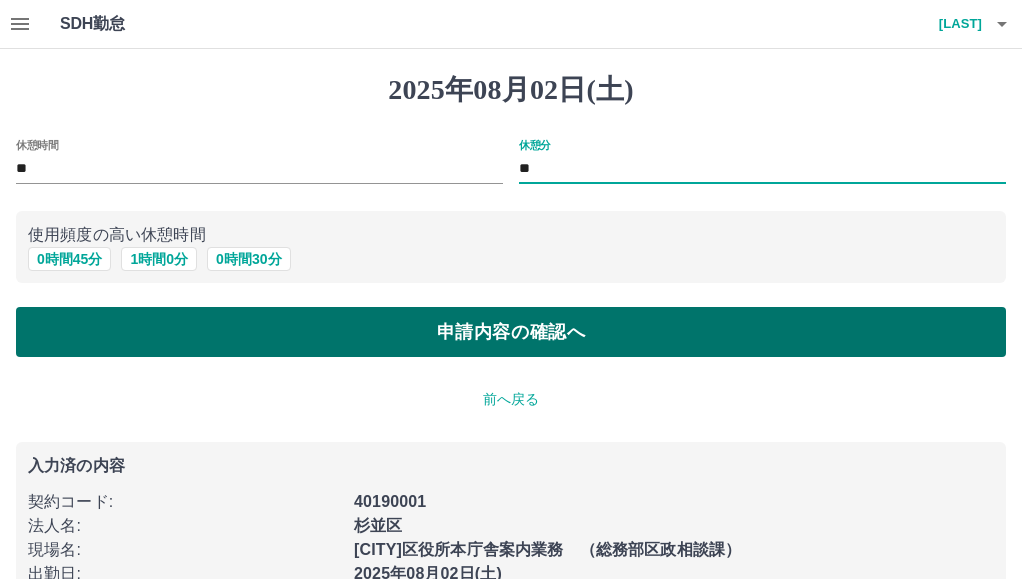 type on "**" 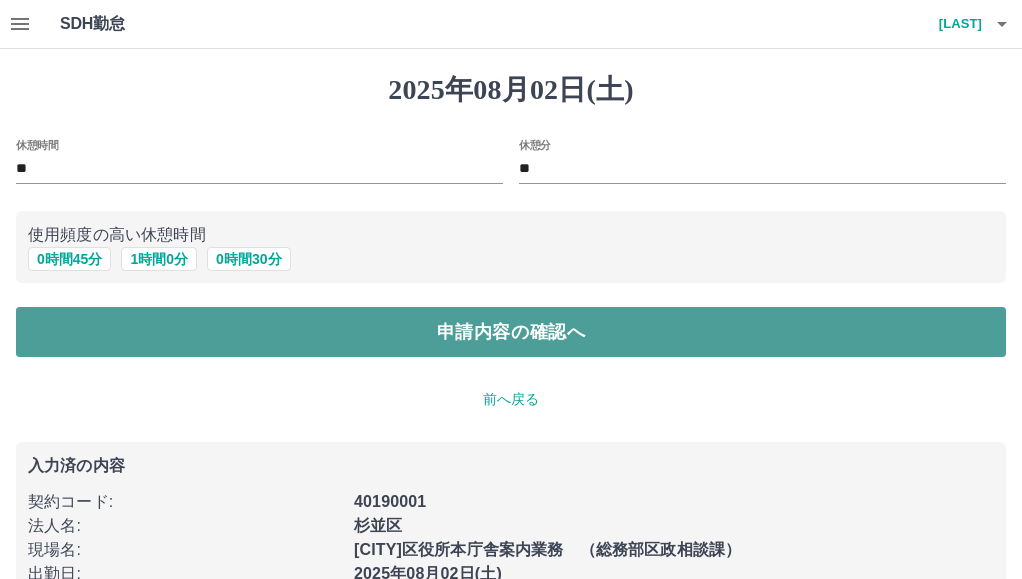 click on "申請内容の確認へ" at bounding box center (511, 332) 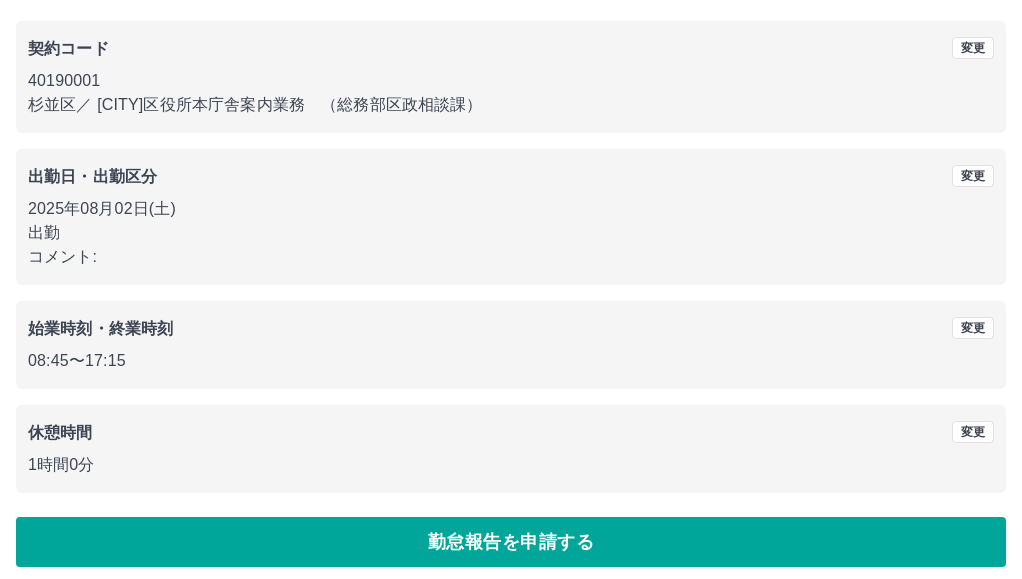 scroll, scrollTop: 160, scrollLeft: 0, axis: vertical 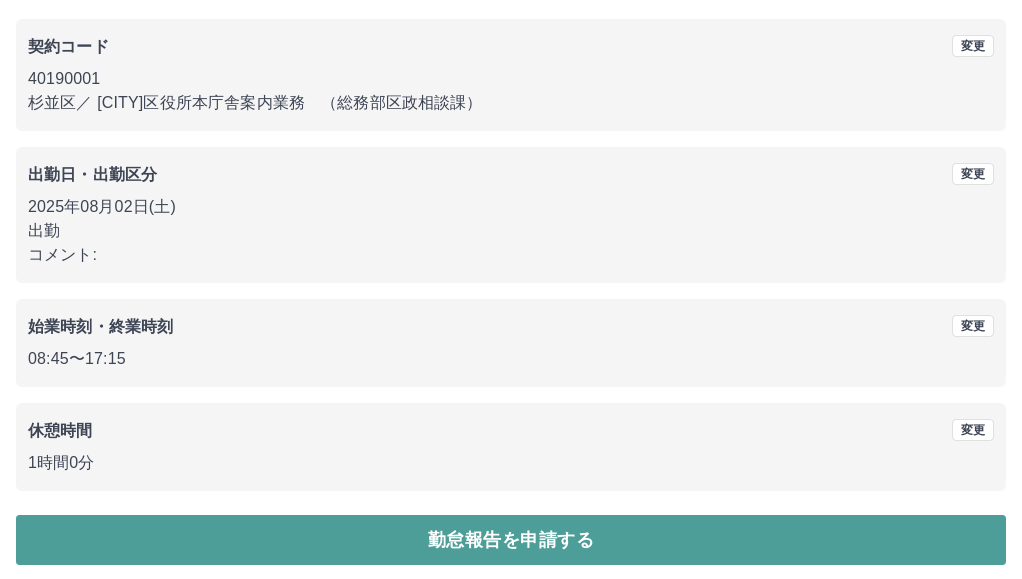 click on "勤怠報告を申請する" at bounding box center (511, 540) 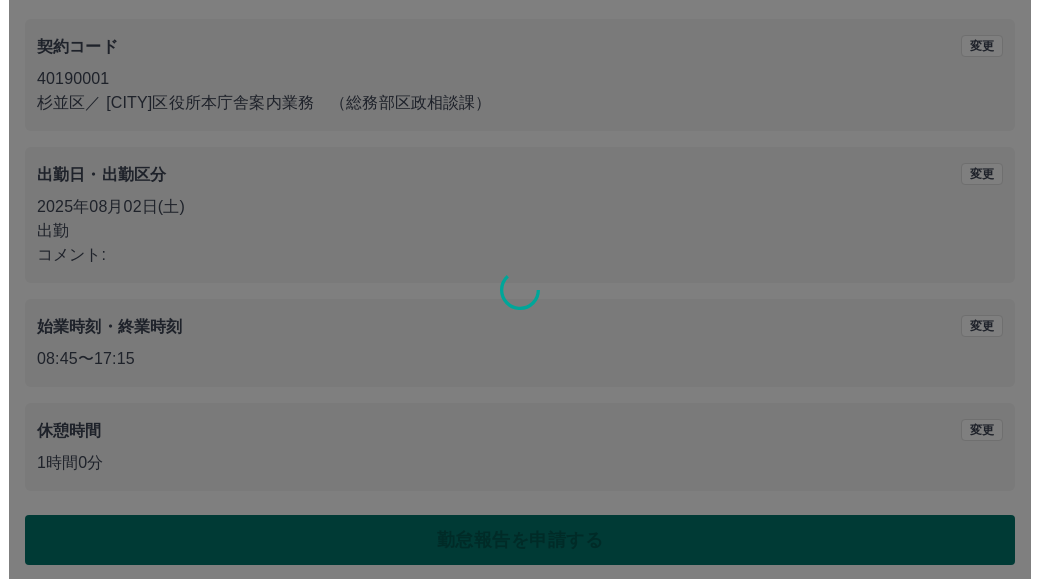 scroll, scrollTop: 0, scrollLeft: 0, axis: both 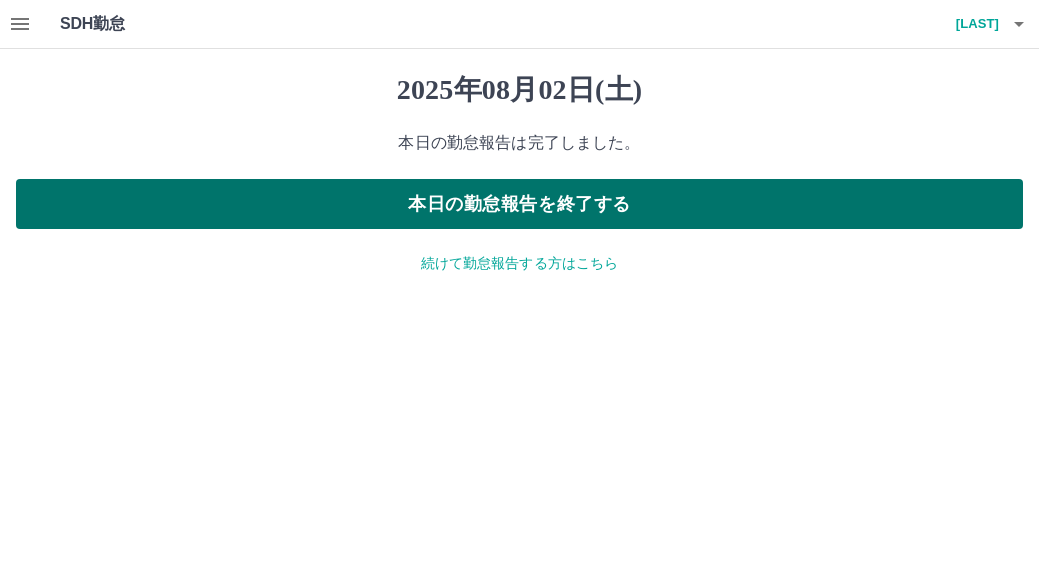 click on "本日の勤怠報告を終了する" at bounding box center [519, 204] 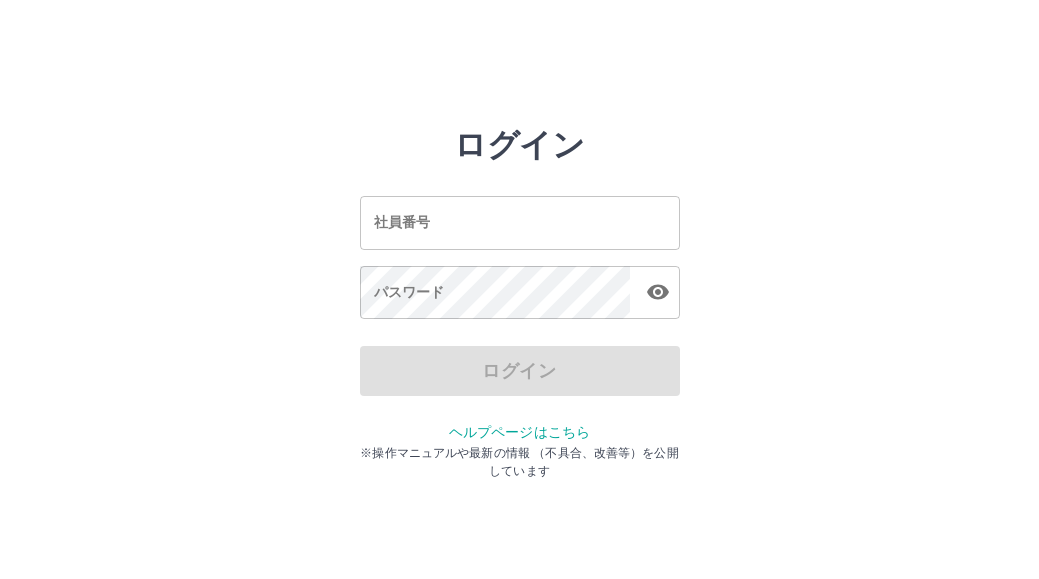 scroll, scrollTop: 0, scrollLeft: 0, axis: both 